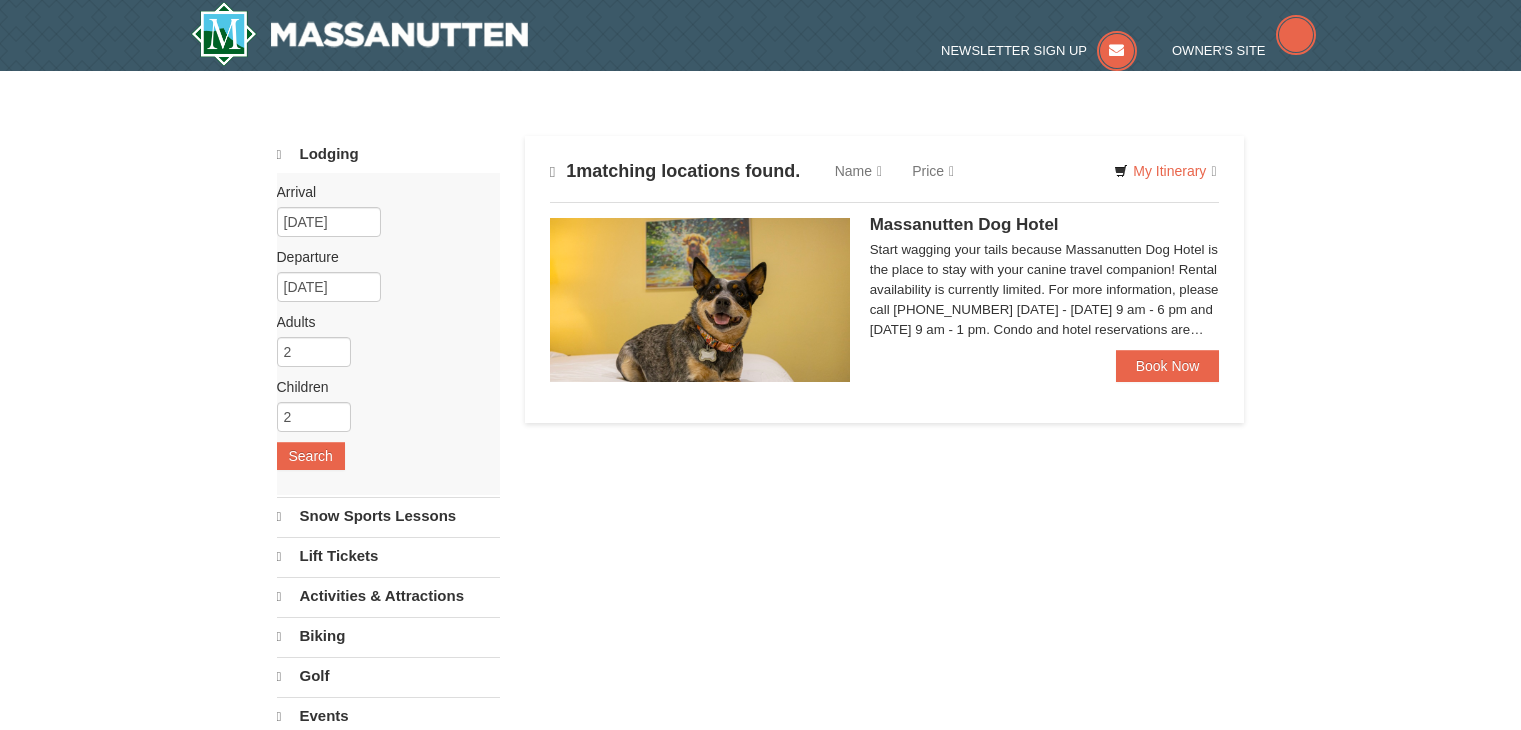 scroll, scrollTop: 0, scrollLeft: 0, axis: both 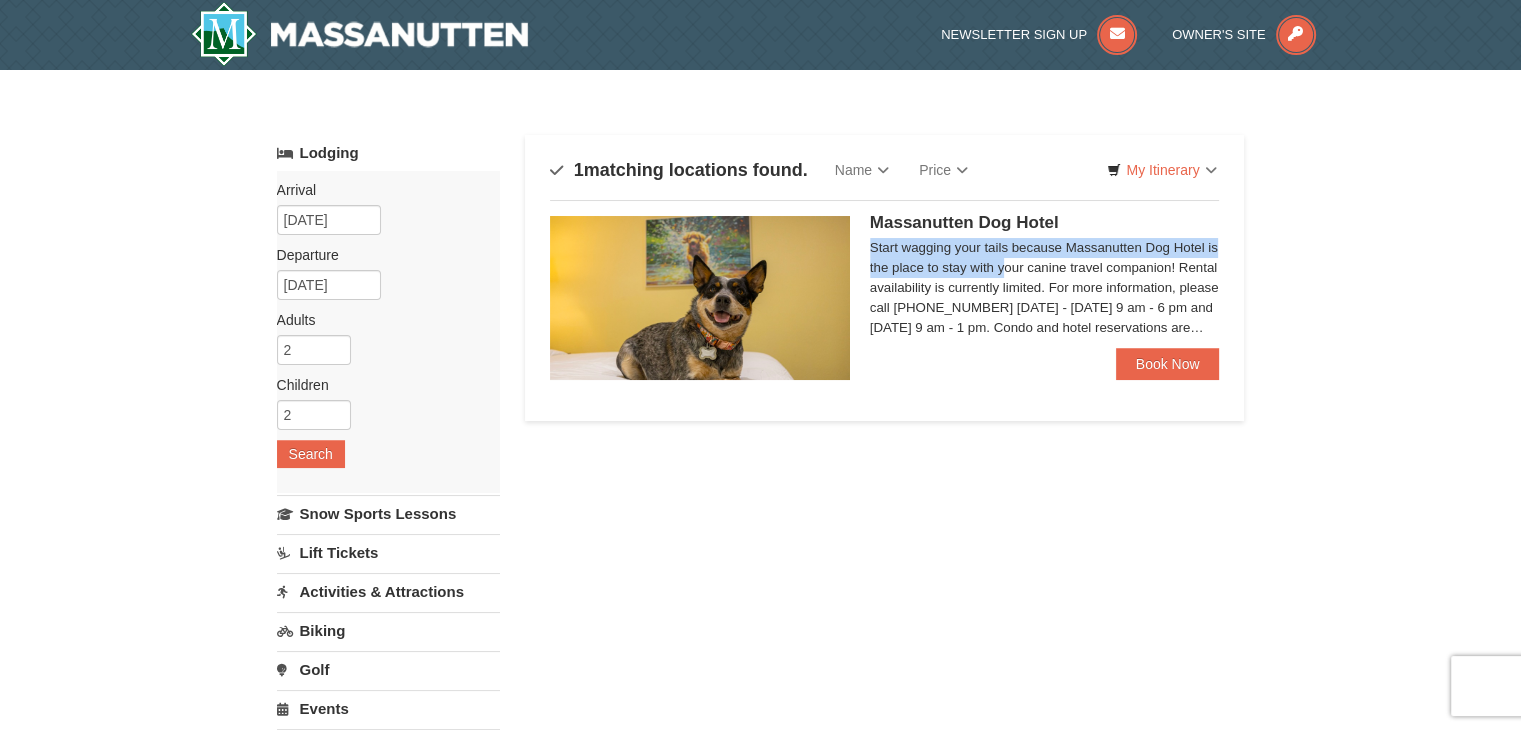 drag, startPoint x: 1516, startPoint y: 227, endPoint x: 1527, endPoint y: 257, distance: 31.95309 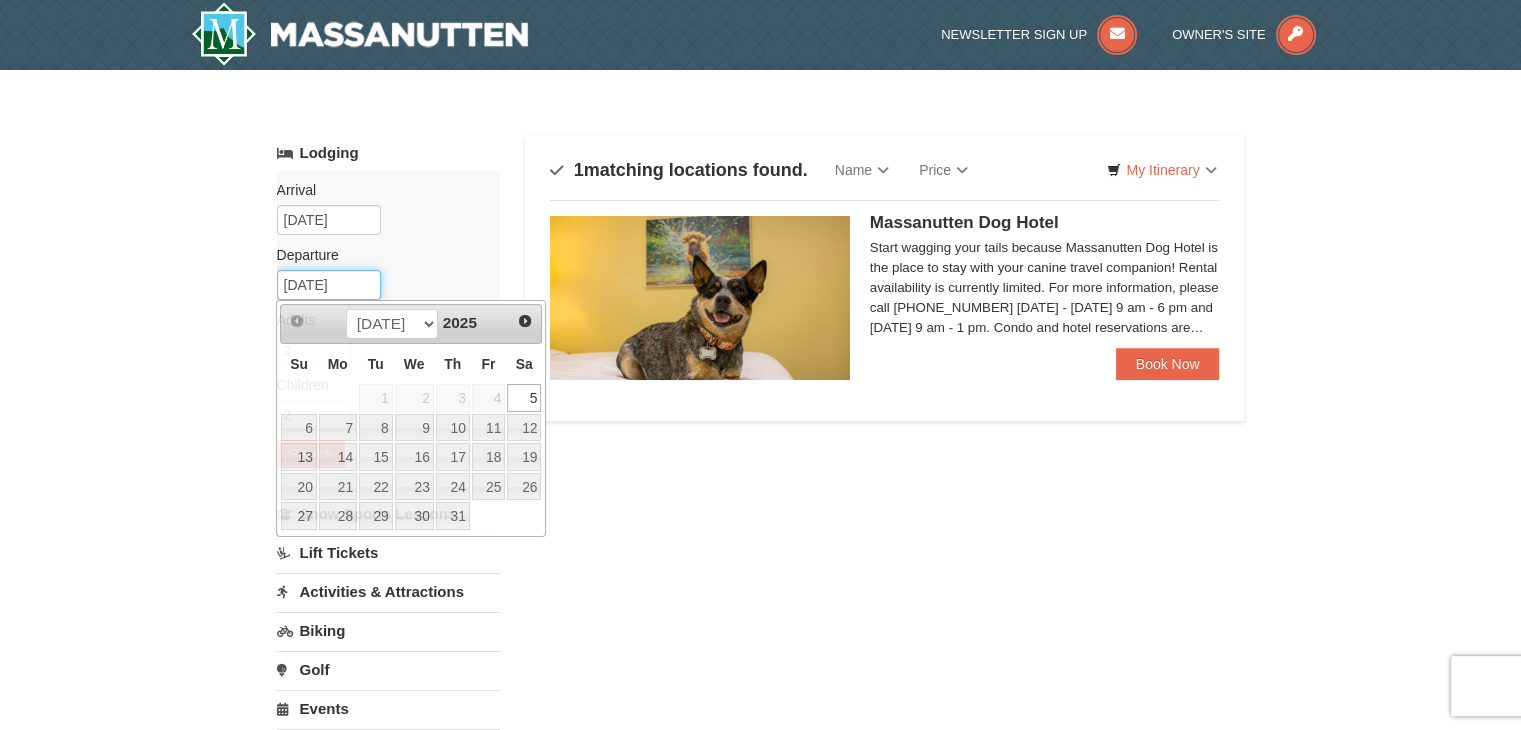 click on "07/05/2025" at bounding box center [329, 285] 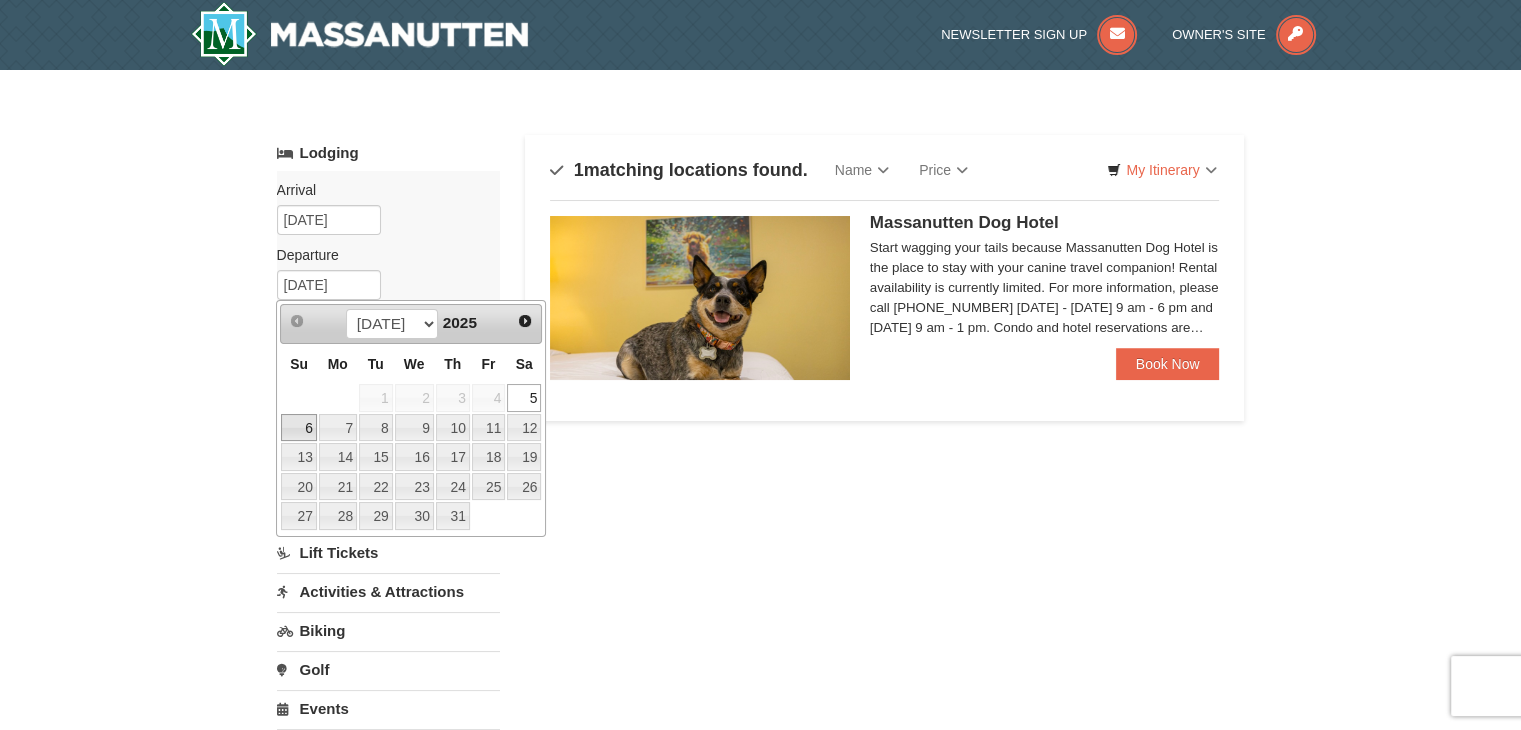 click on "6" at bounding box center (298, 428) 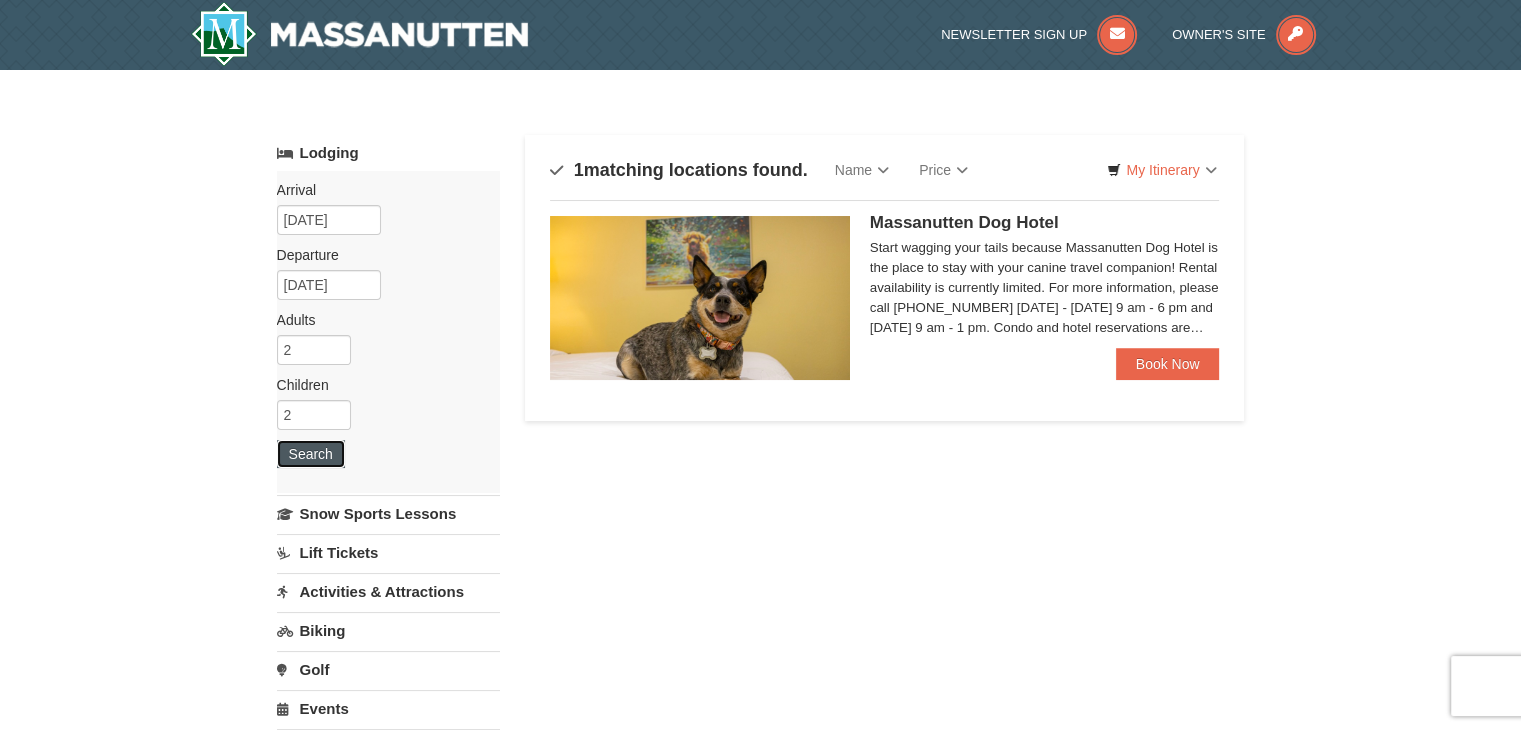 click on "Search" at bounding box center (311, 454) 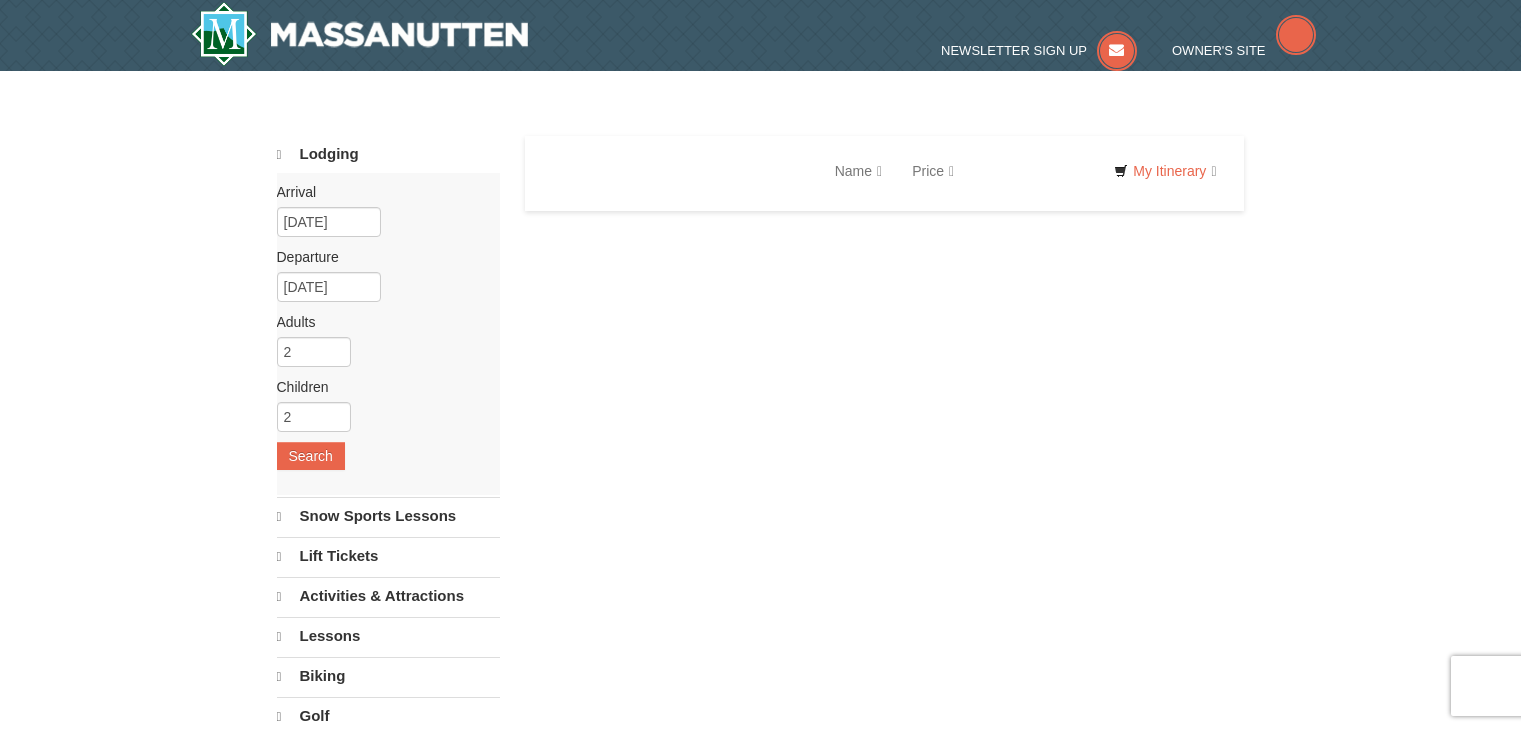 scroll, scrollTop: 0, scrollLeft: 0, axis: both 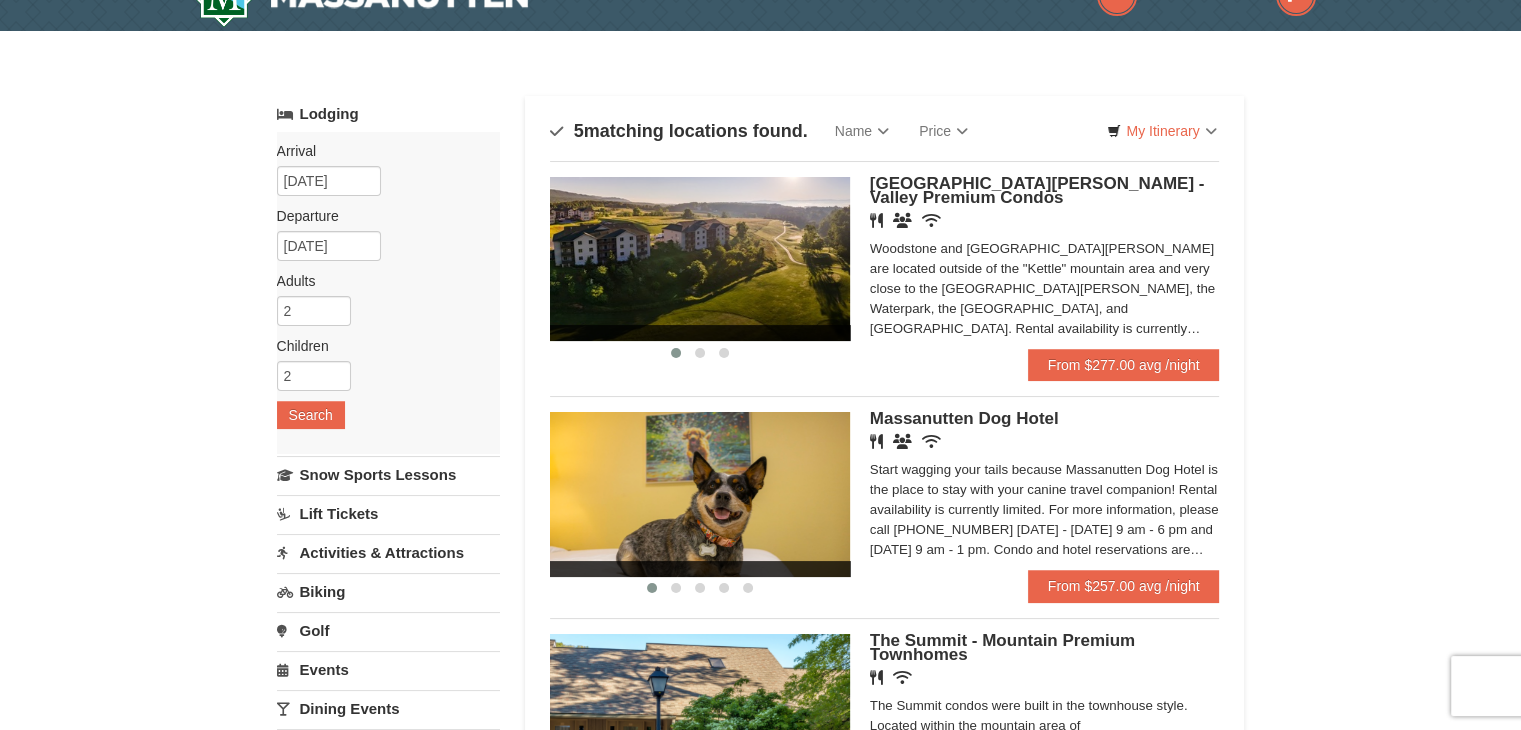 click on "Woodstone and [GEOGRAPHIC_DATA][PERSON_NAME] are located outside of the "Kettle" mountain area and very close to the [GEOGRAPHIC_DATA][PERSON_NAME], the Waterpark, the [GEOGRAPHIC_DATA], and [GEOGRAPHIC_DATA].
Rental availability is currently limited. For more information, please call [PHONE_NUMBER] [DATE] - [DATE] 9 am - 6 pm and [DATE] 9 am - 1 pm. Condo and hotel reservations are subject to a $25 change fee.
We look forward to welcoming you!" at bounding box center (1045, 289) 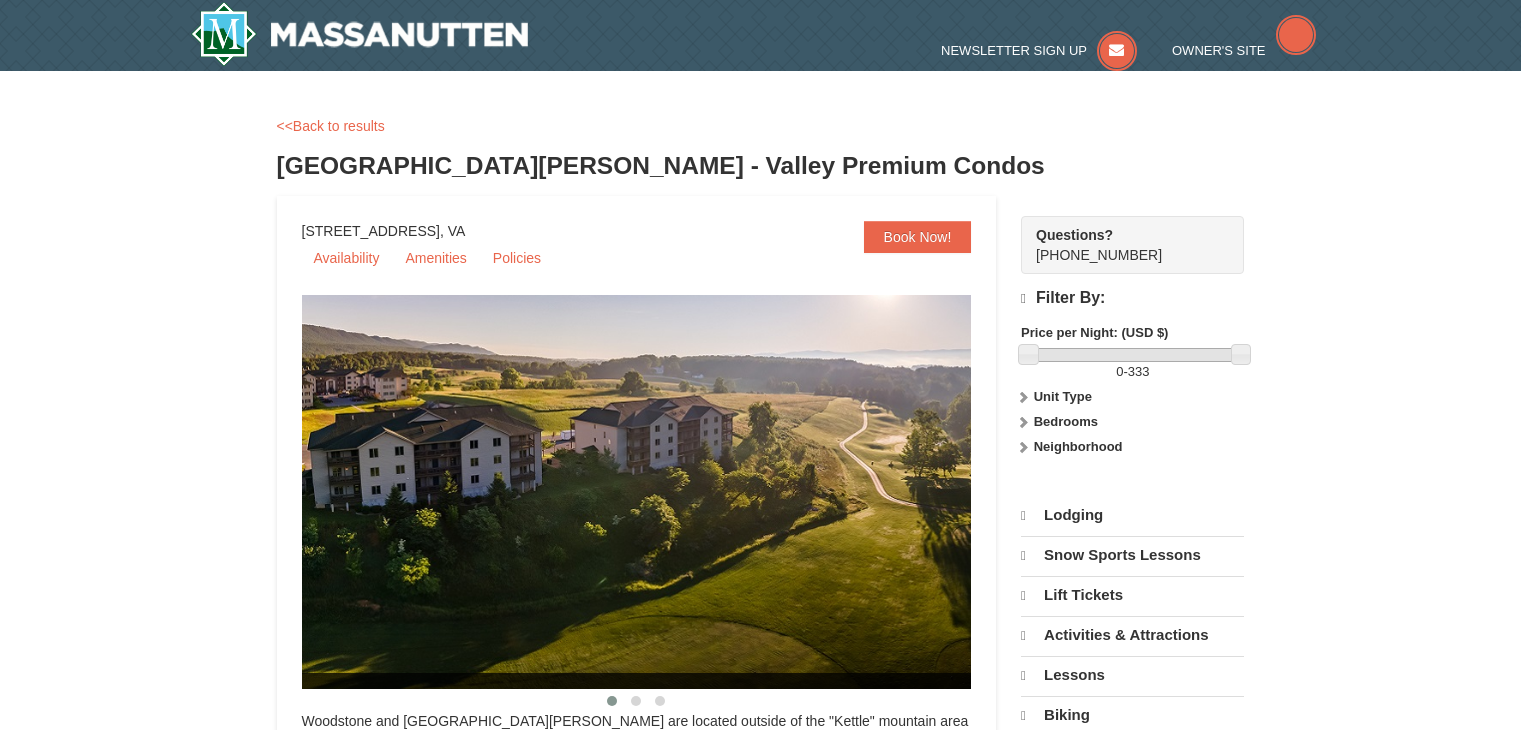 scroll, scrollTop: 0, scrollLeft: 0, axis: both 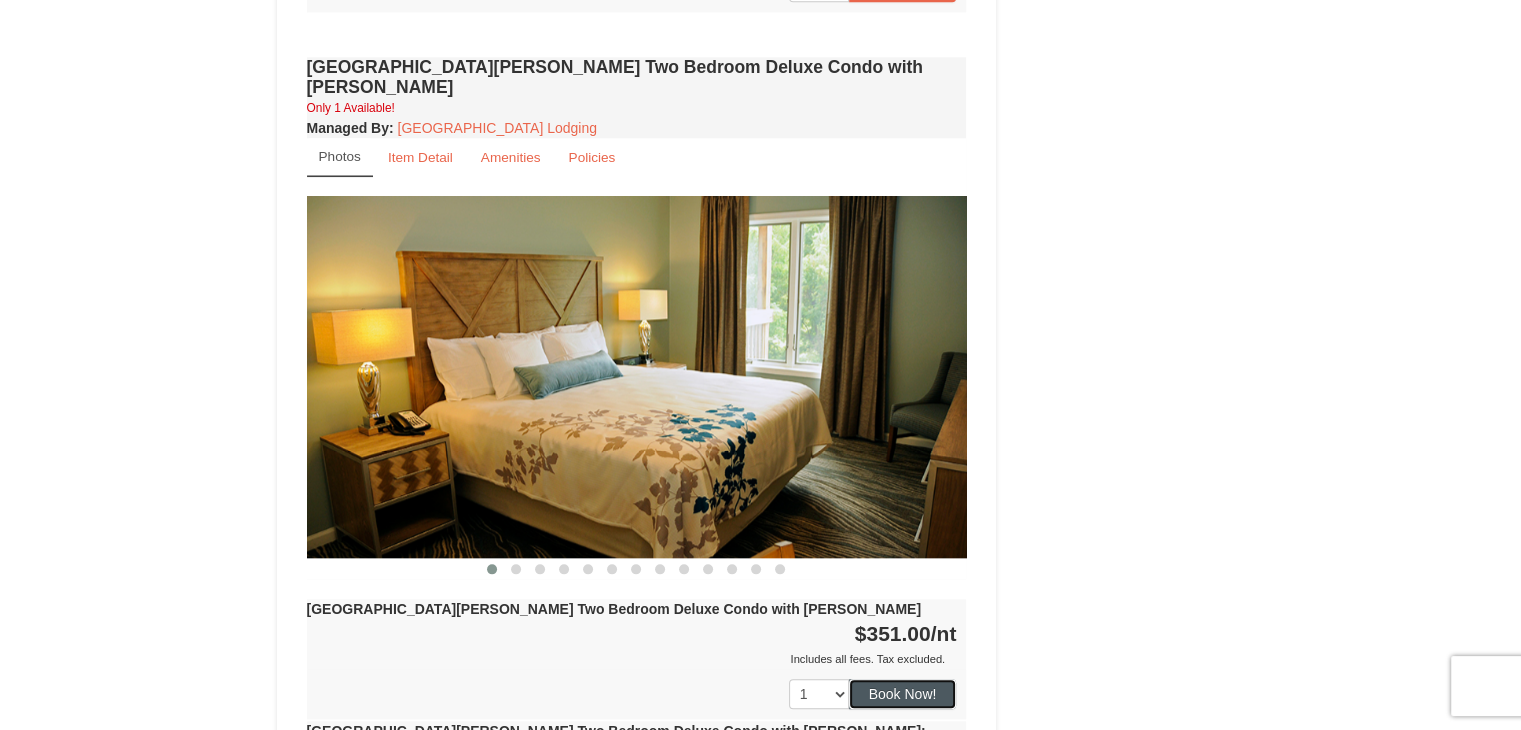 click on "Book Now!" at bounding box center (903, 694) 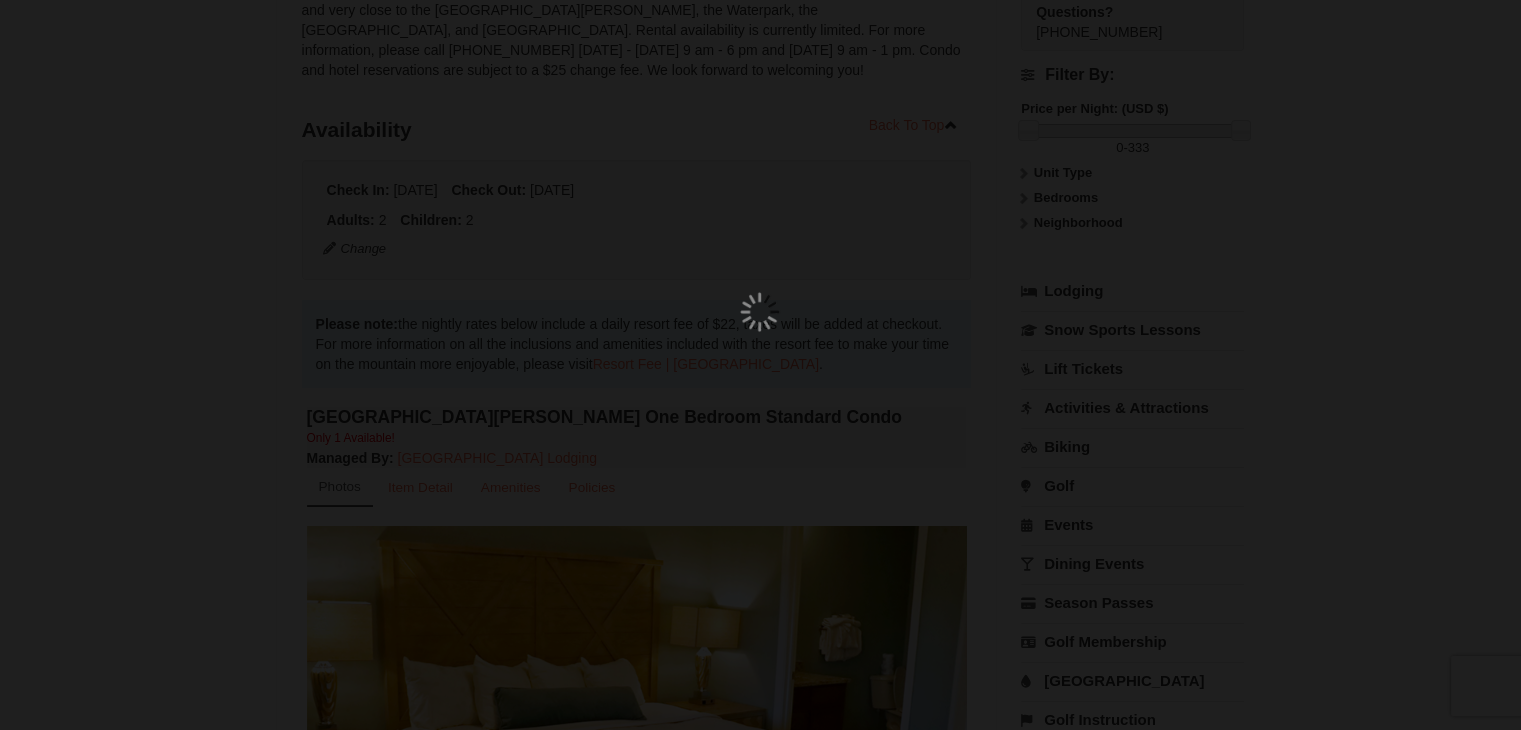 scroll, scrollTop: 195, scrollLeft: 0, axis: vertical 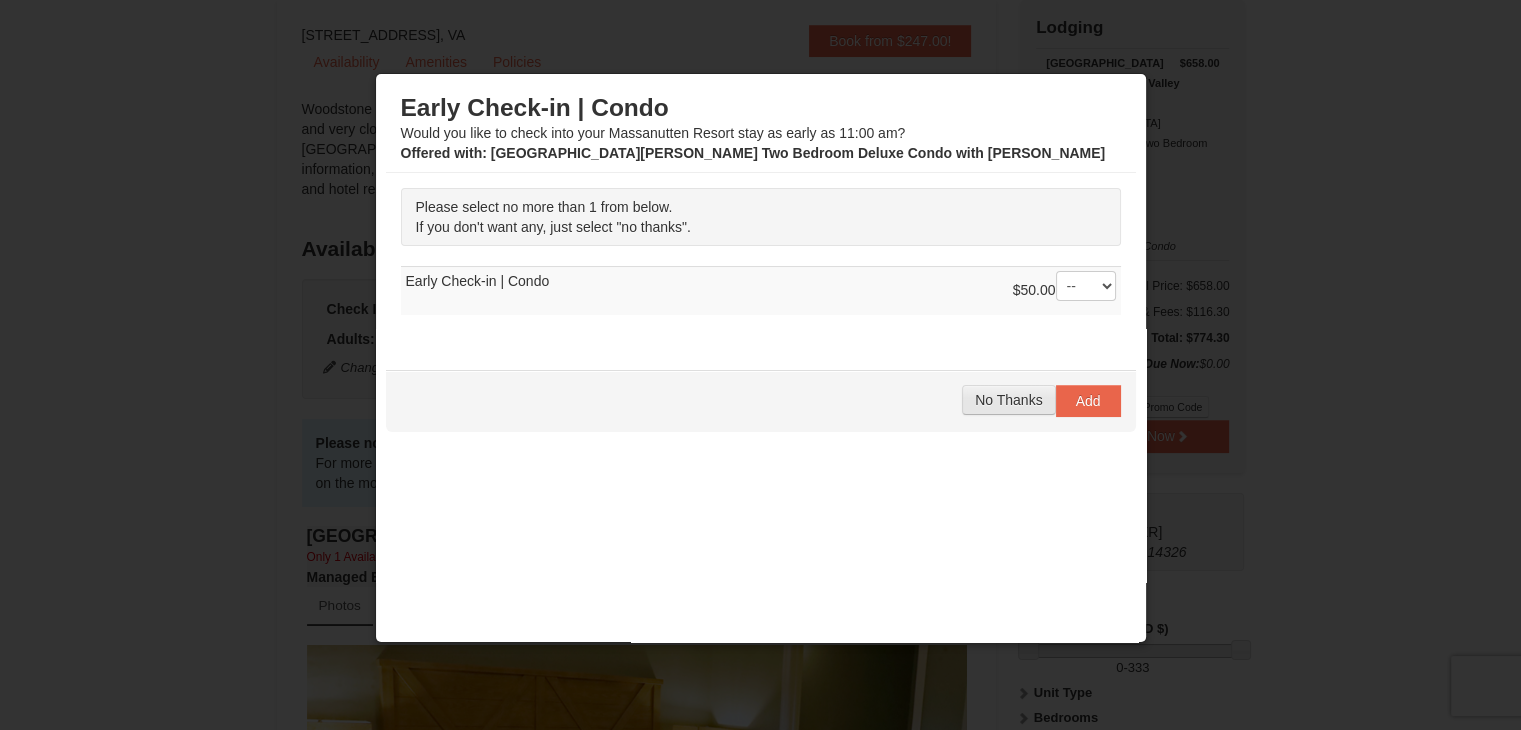 click on "No Thanks" at bounding box center (1008, 400) 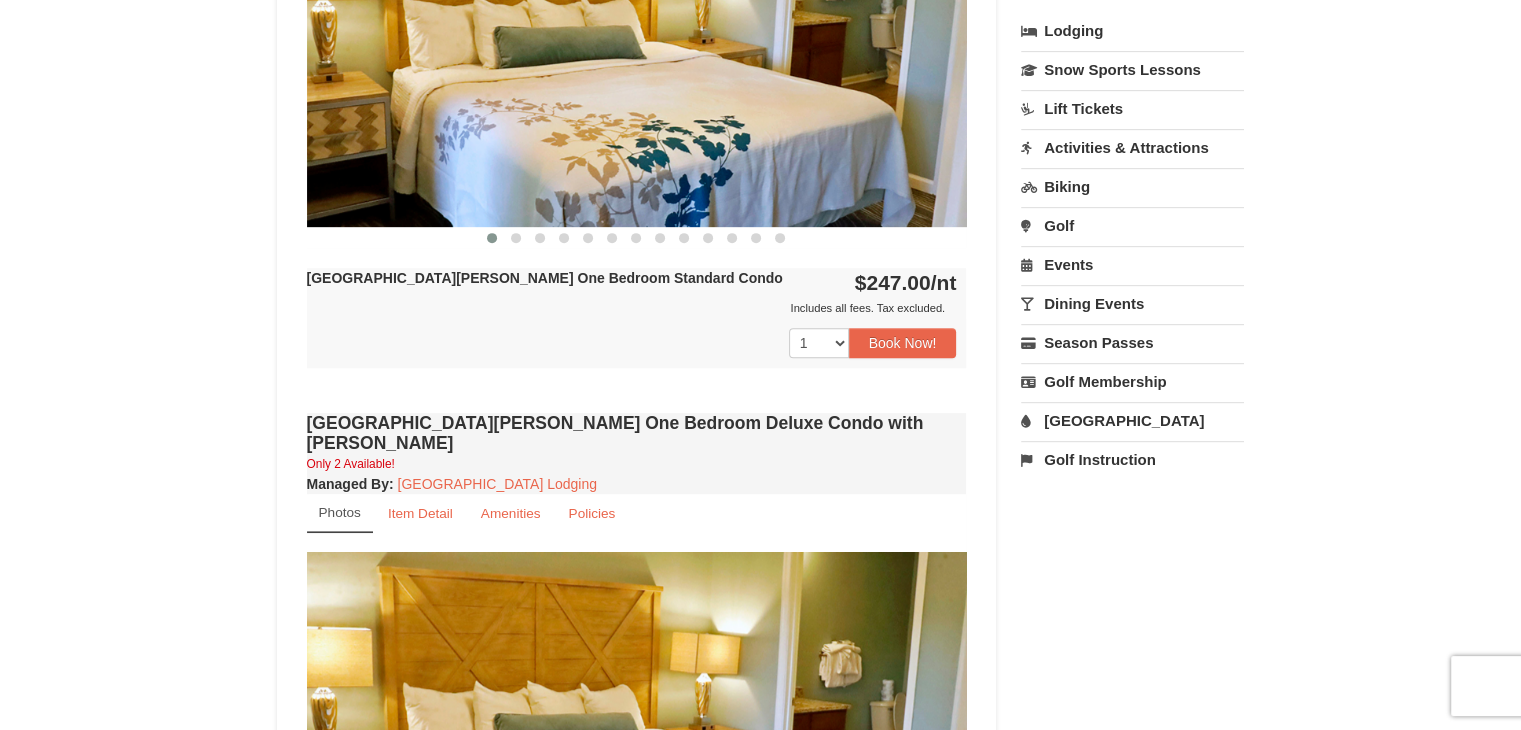 scroll, scrollTop: 0, scrollLeft: 0, axis: both 